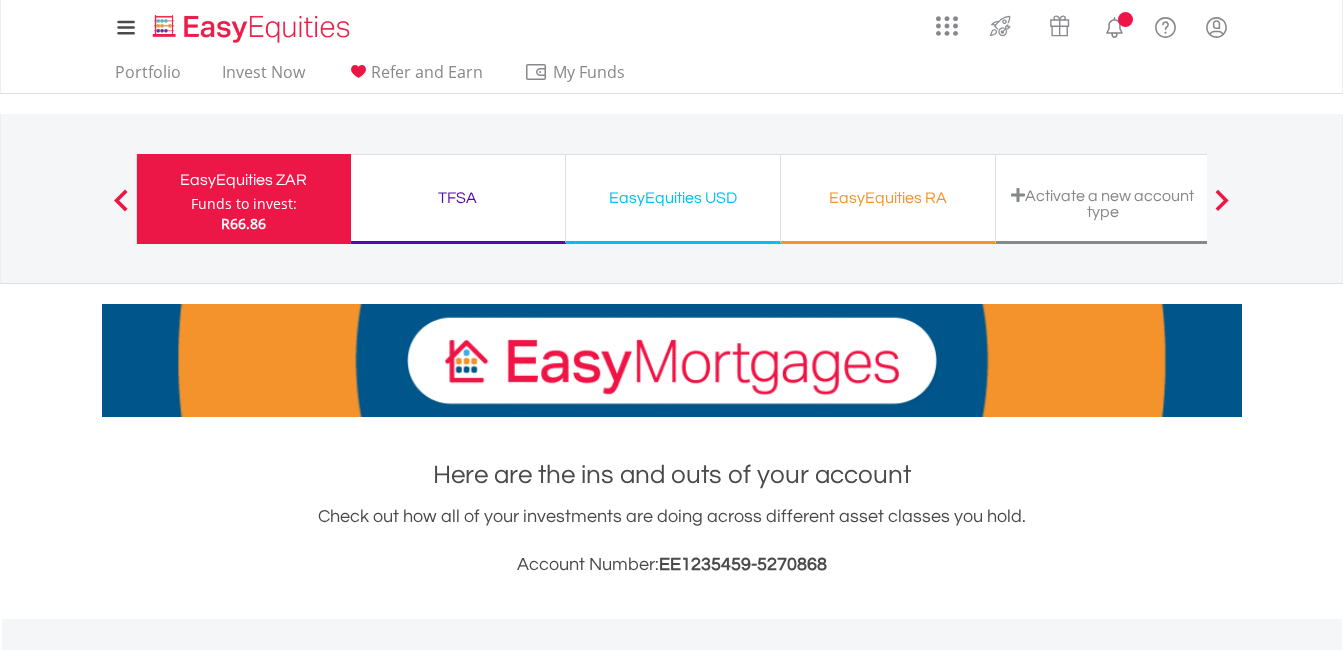 scroll, scrollTop: 100, scrollLeft: 0, axis: vertical 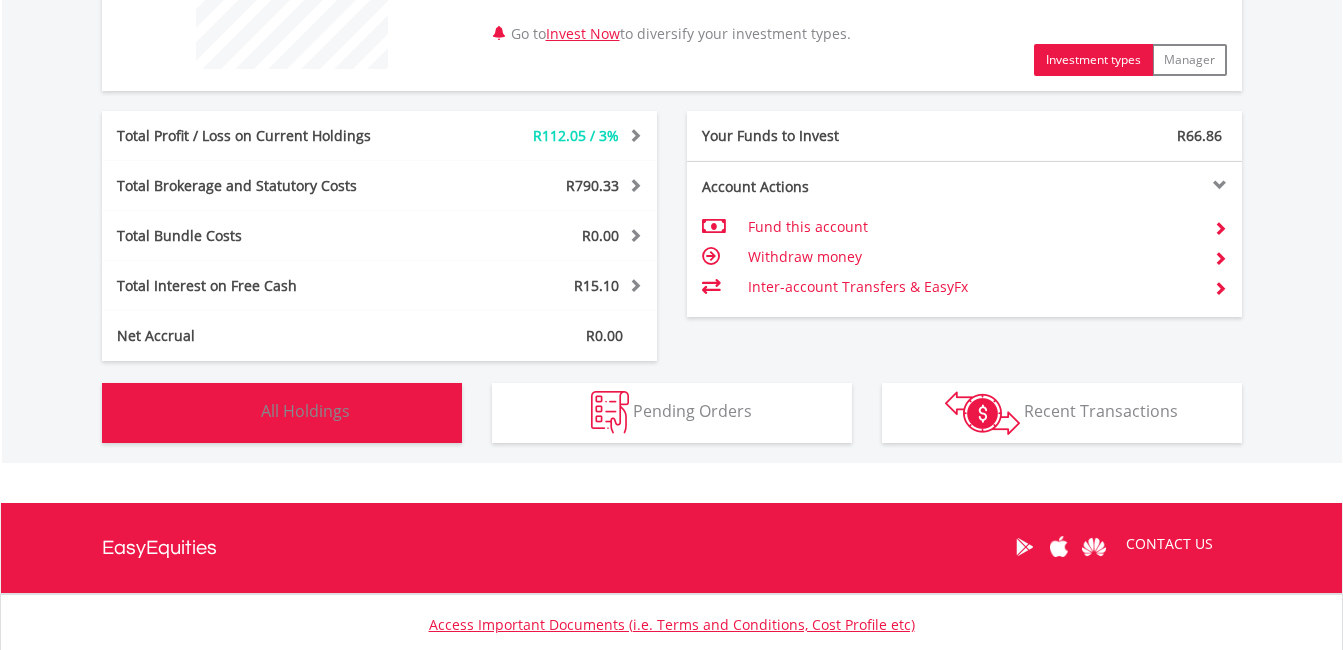 click on "Holdings
All Holdings" at bounding box center [282, 413] 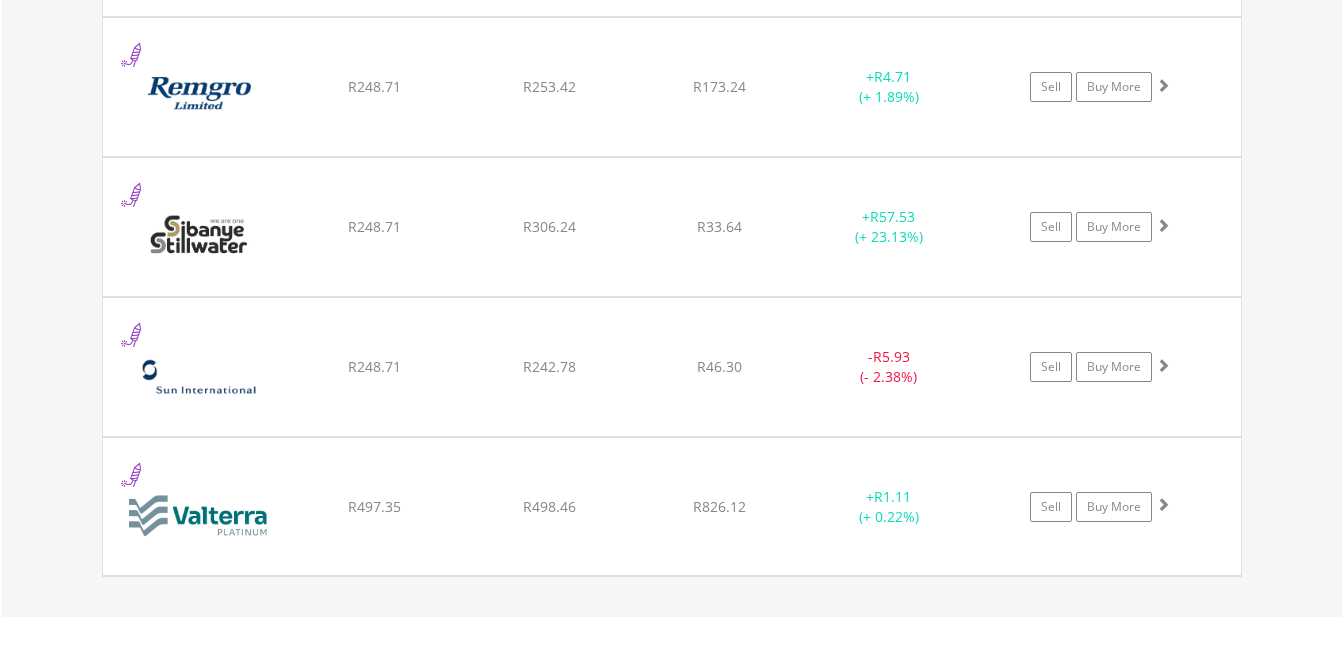scroll, scrollTop: 3003, scrollLeft: 0, axis: vertical 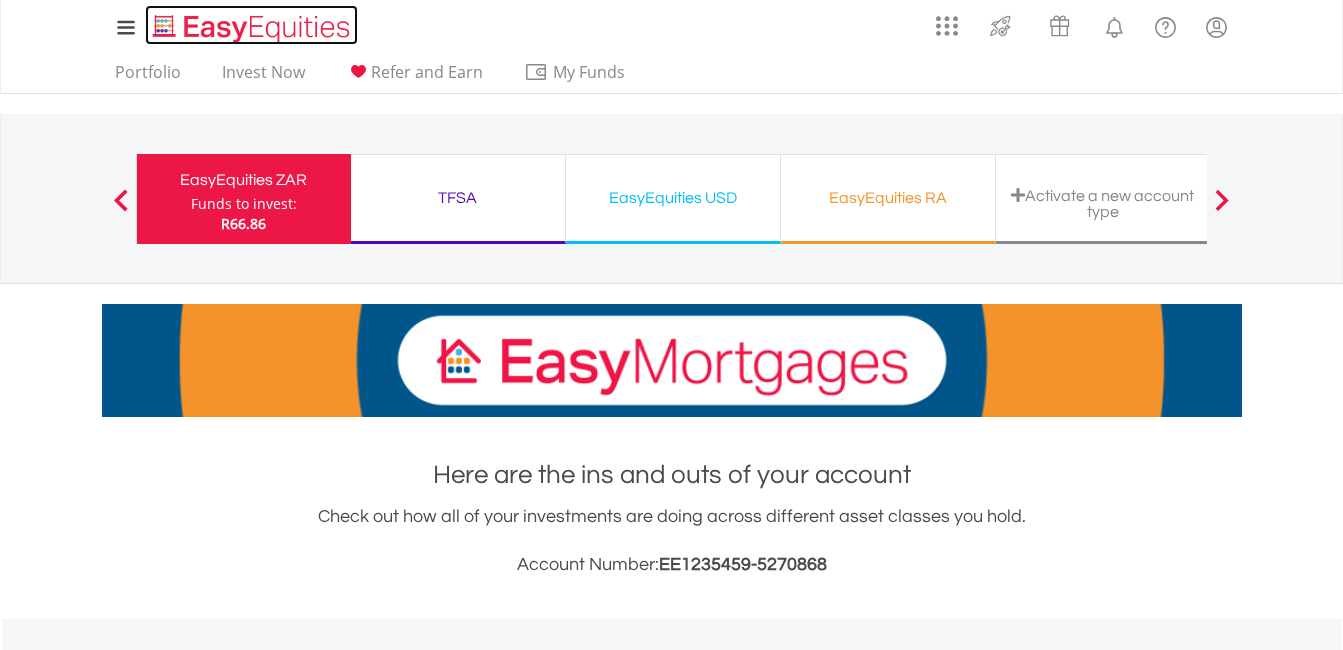 click at bounding box center [253, 28] 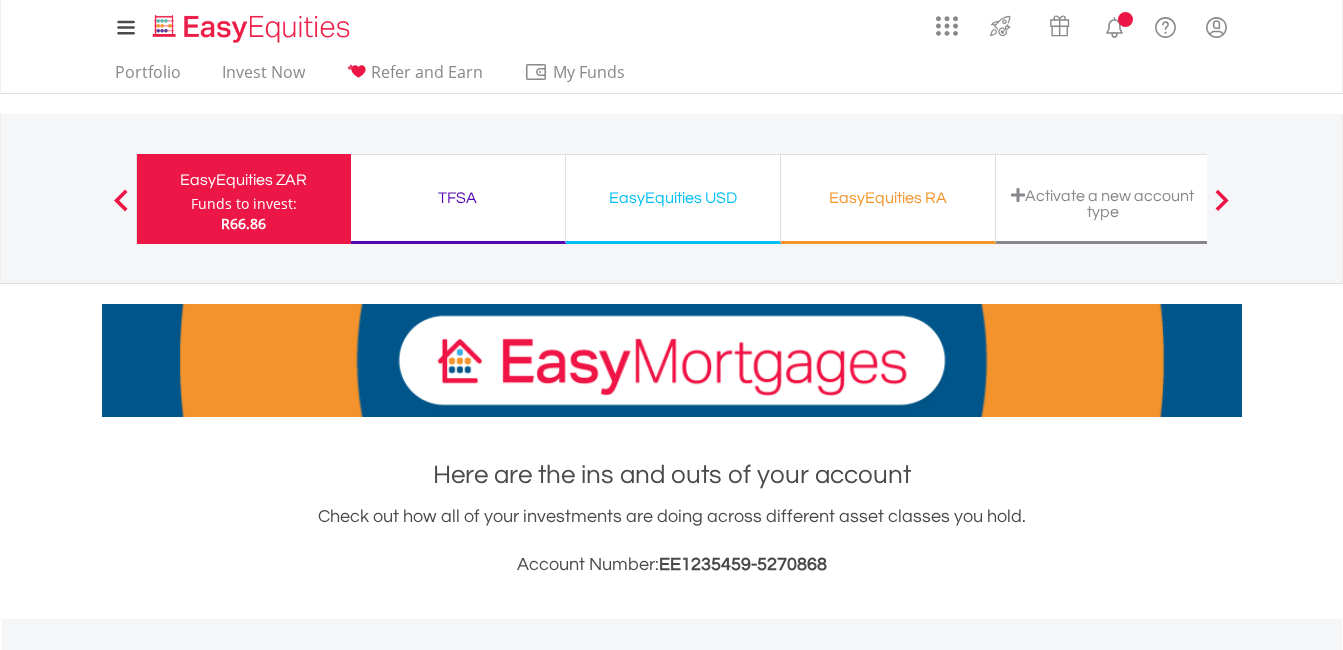 scroll, scrollTop: 200, scrollLeft: 0, axis: vertical 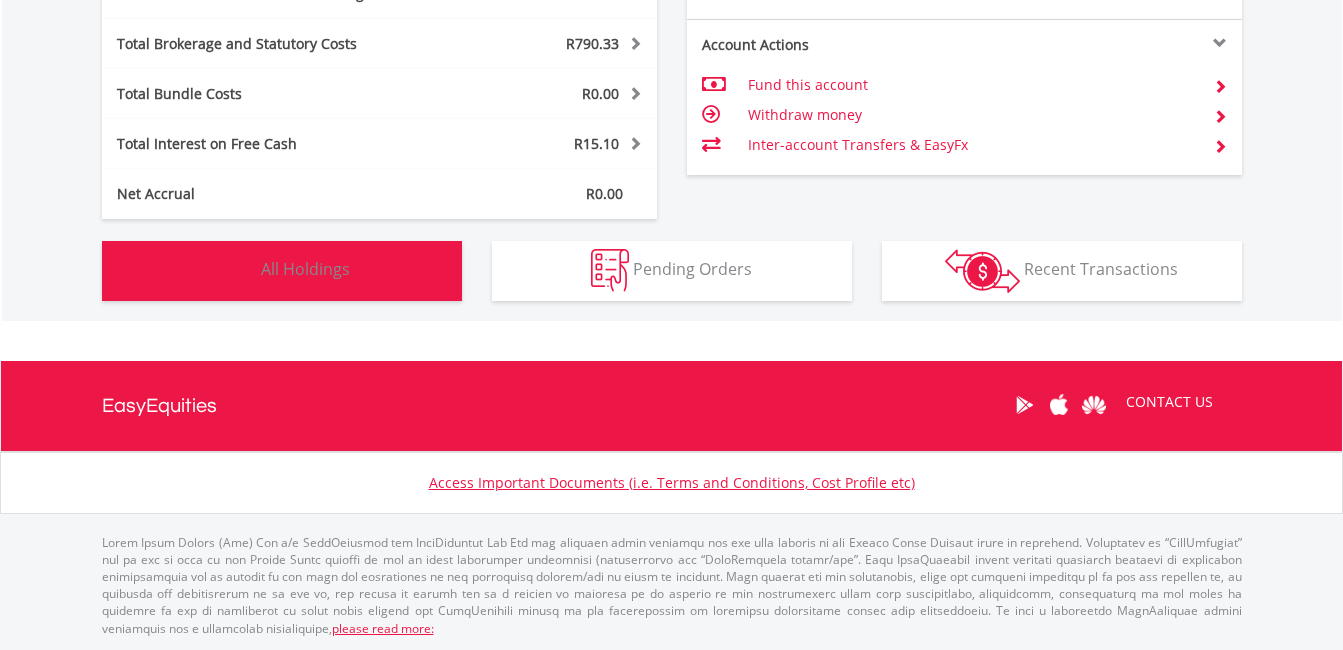 click on "All Holdings" at bounding box center [305, 269] 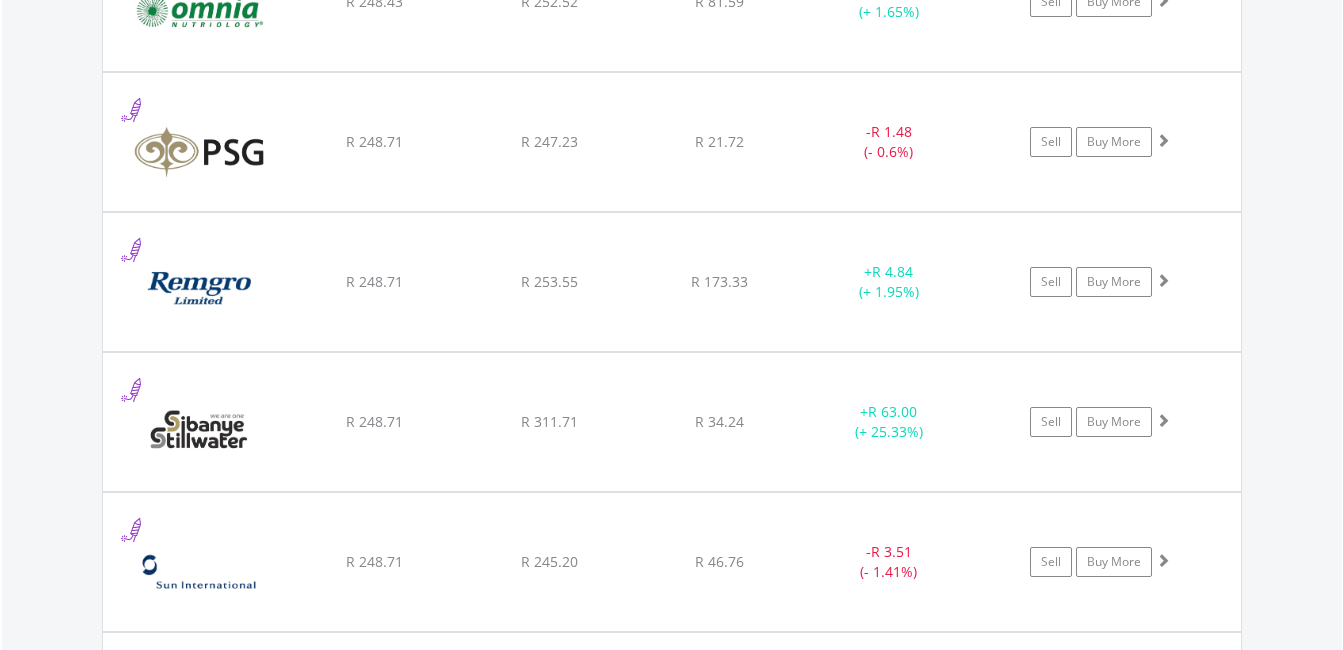 scroll, scrollTop: 2703, scrollLeft: 0, axis: vertical 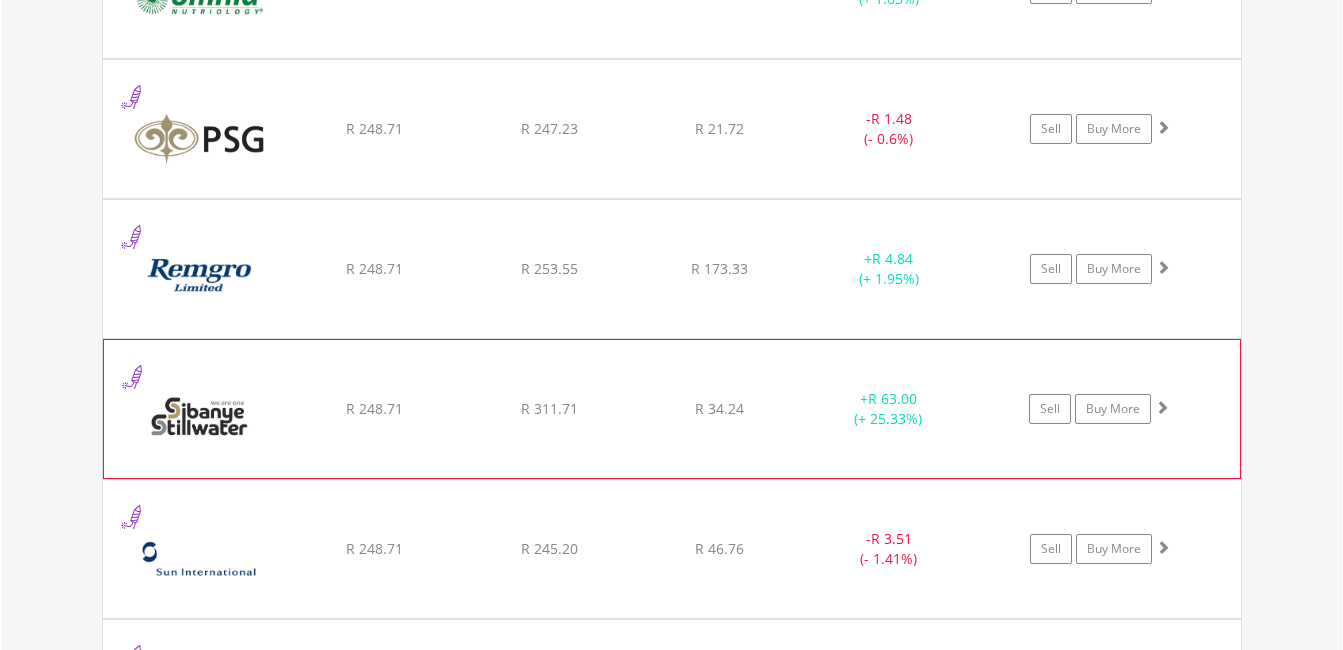 click on "﻿
Sibanye Stillwater Limited
R 248.71
R 311.71
R 34.24
+  R 63.00 (+ 25.33%)
Sell
Buy More" at bounding box center (672, -1132) 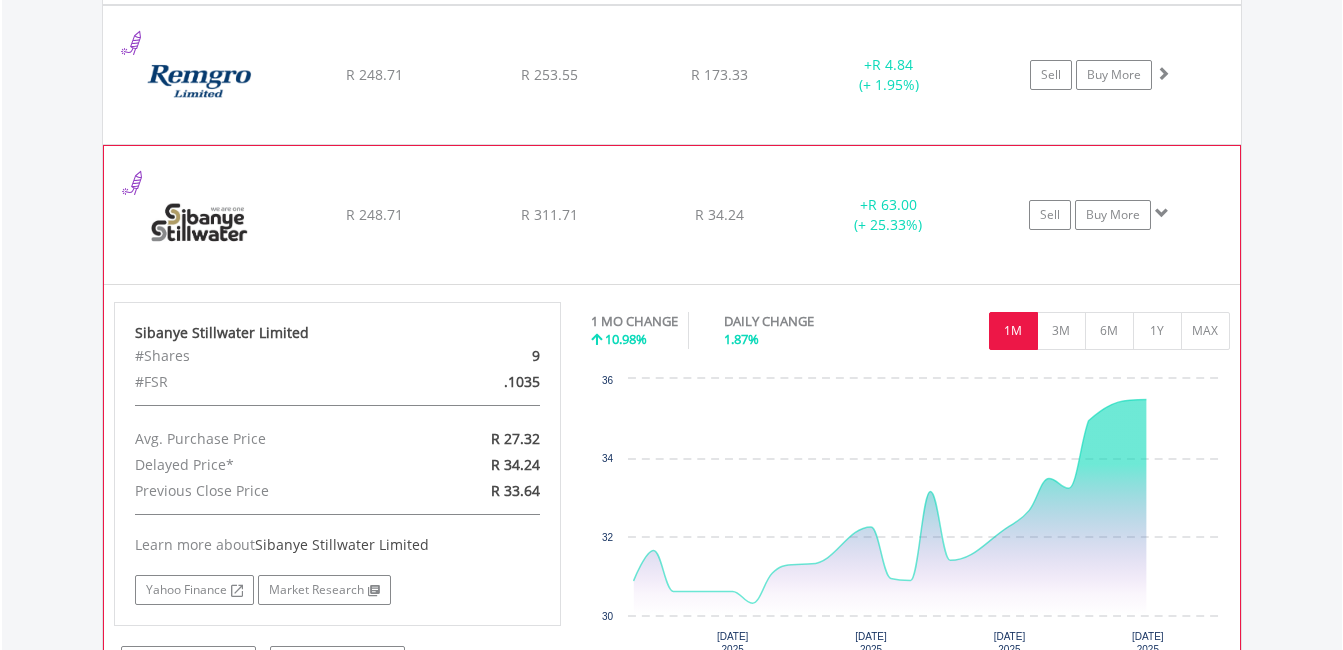 scroll, scrollTop: 2903, scrollLeft: 0, axis: vertical 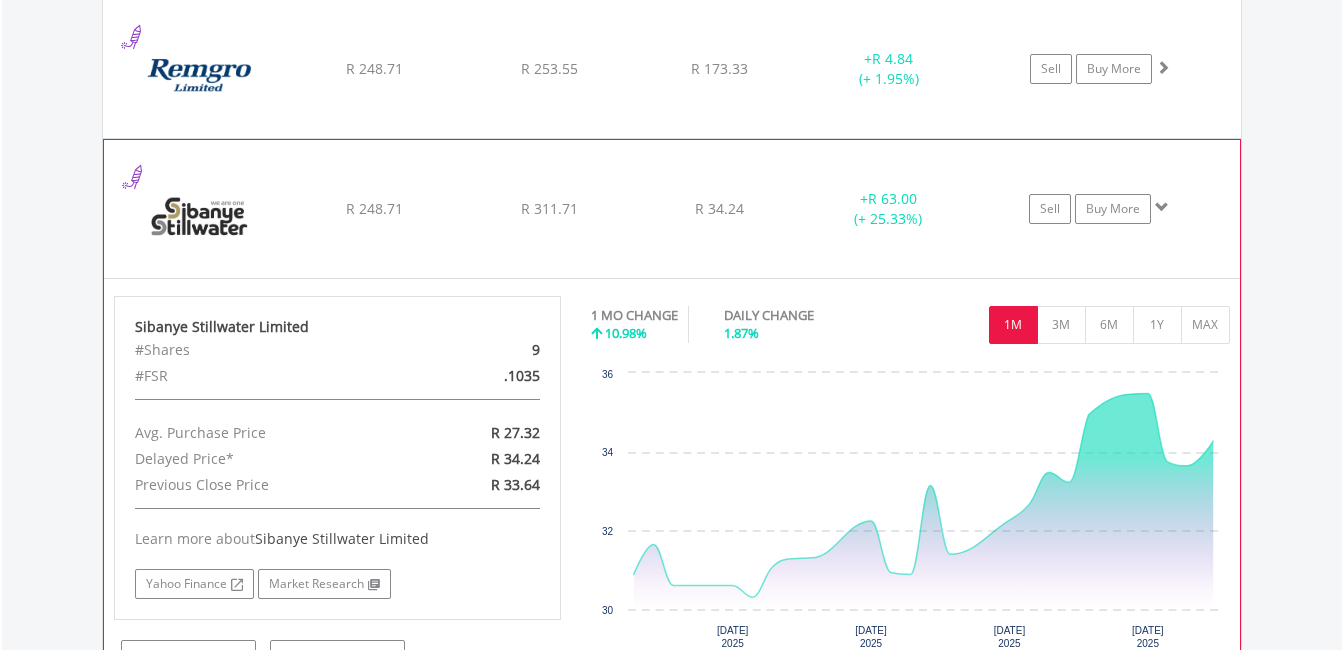 click on "﻿
Sibanye Stillwater Limited
R 248.71
R 311.71
R 34.24
+  R 63.00 (+ 25.33%)
Sell
Buy More" at bounding box center [672, -1332] 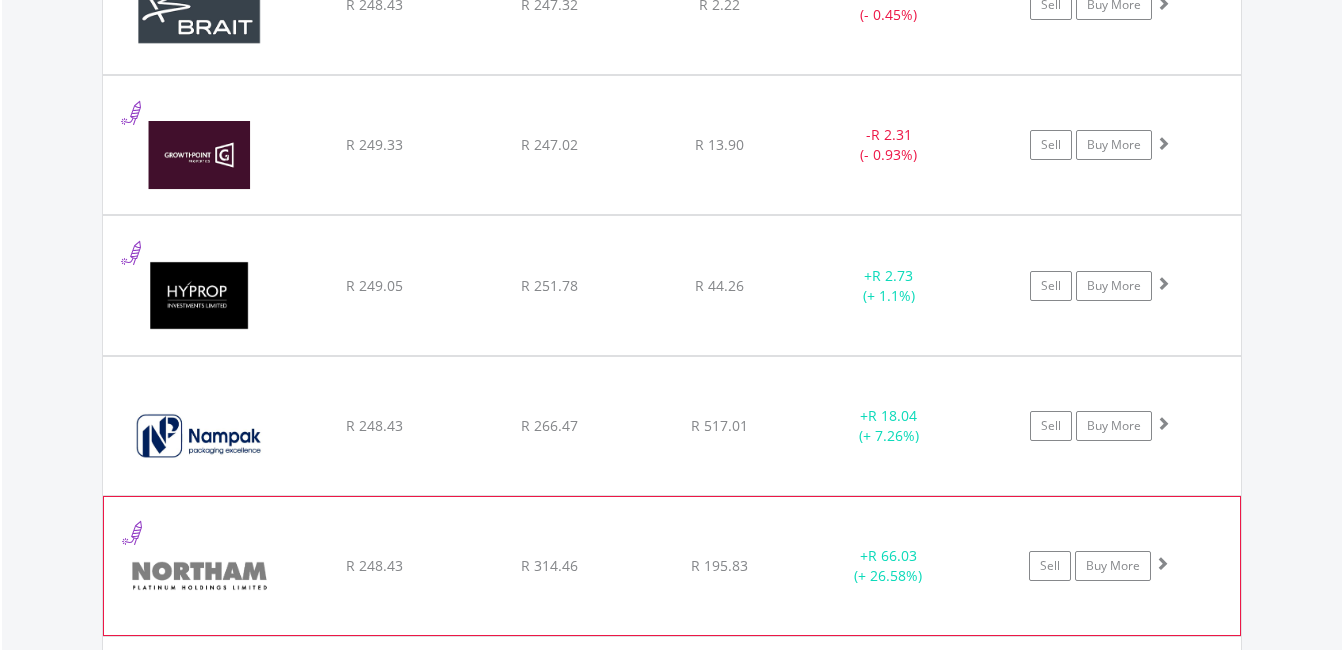 scroll, scrollTop: 2000, scrollLeft: 0, axis: vertical 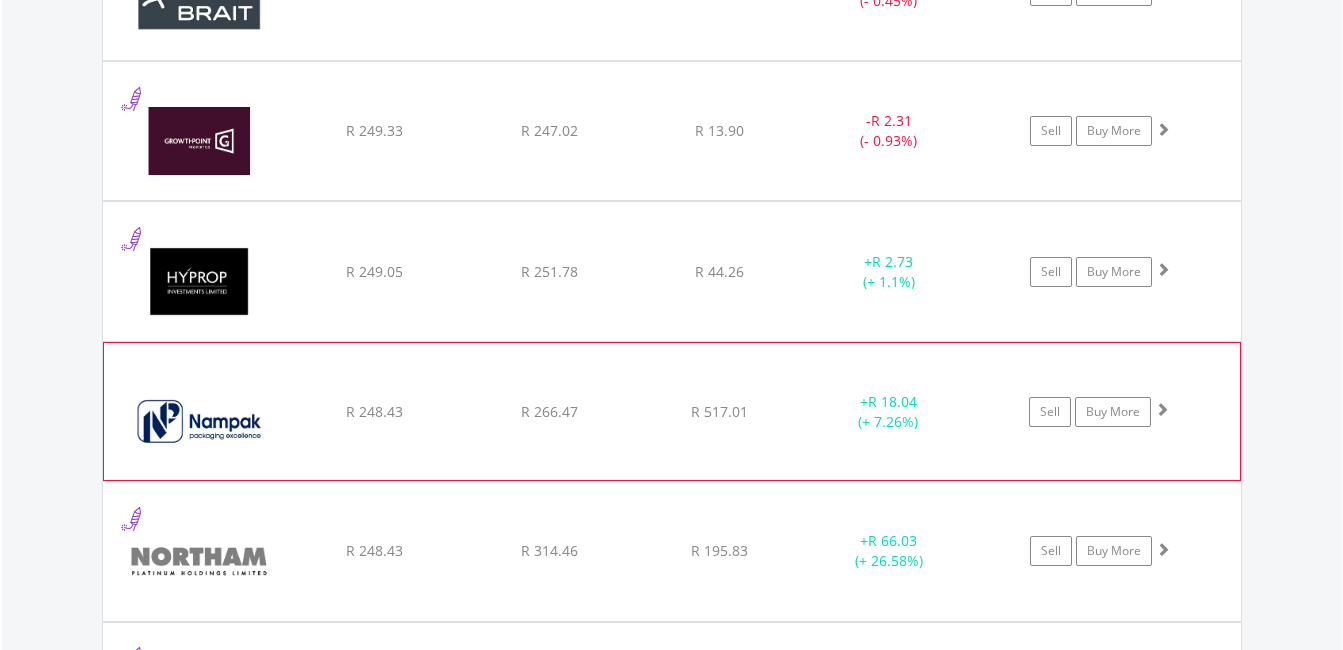 click on "﻿
Nampak Limited
R 248.43
R 266.47
R 517.01
+  R 18.04 (+ 7.26%)
Sell
Buy More" at bounding box center [672, -429] 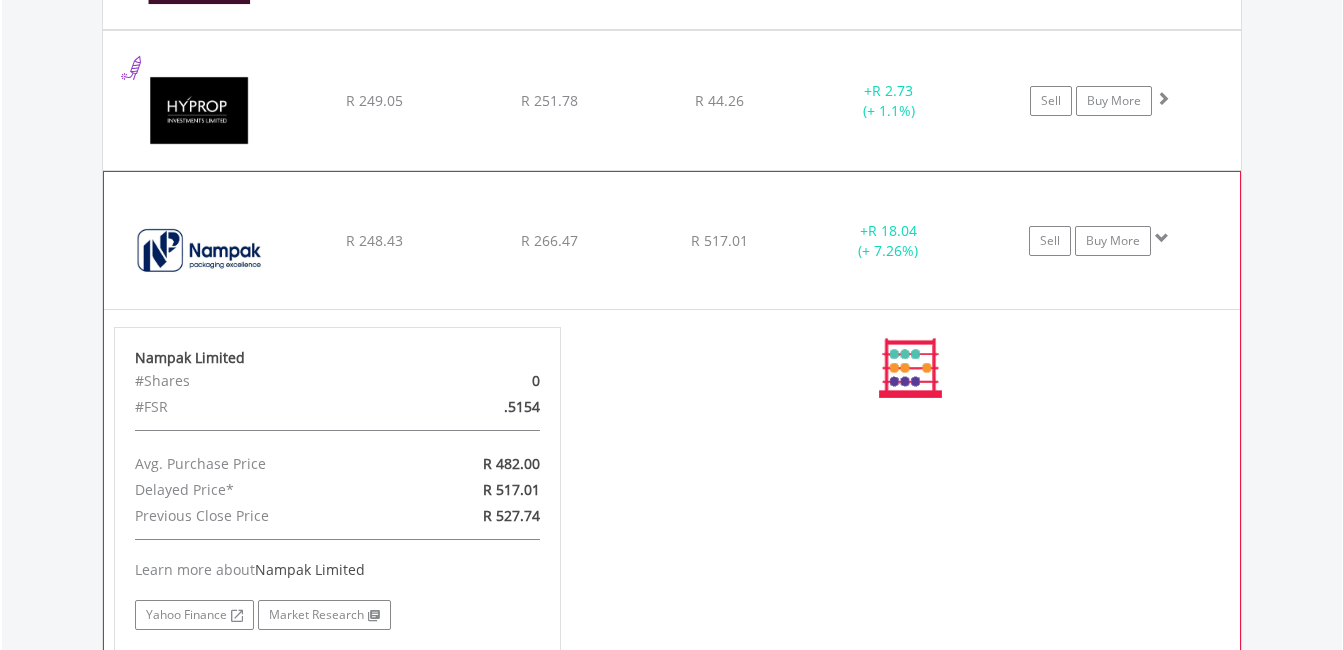 scroll, scrollTop: 2200, scrollLeft: 0, axis: vertical 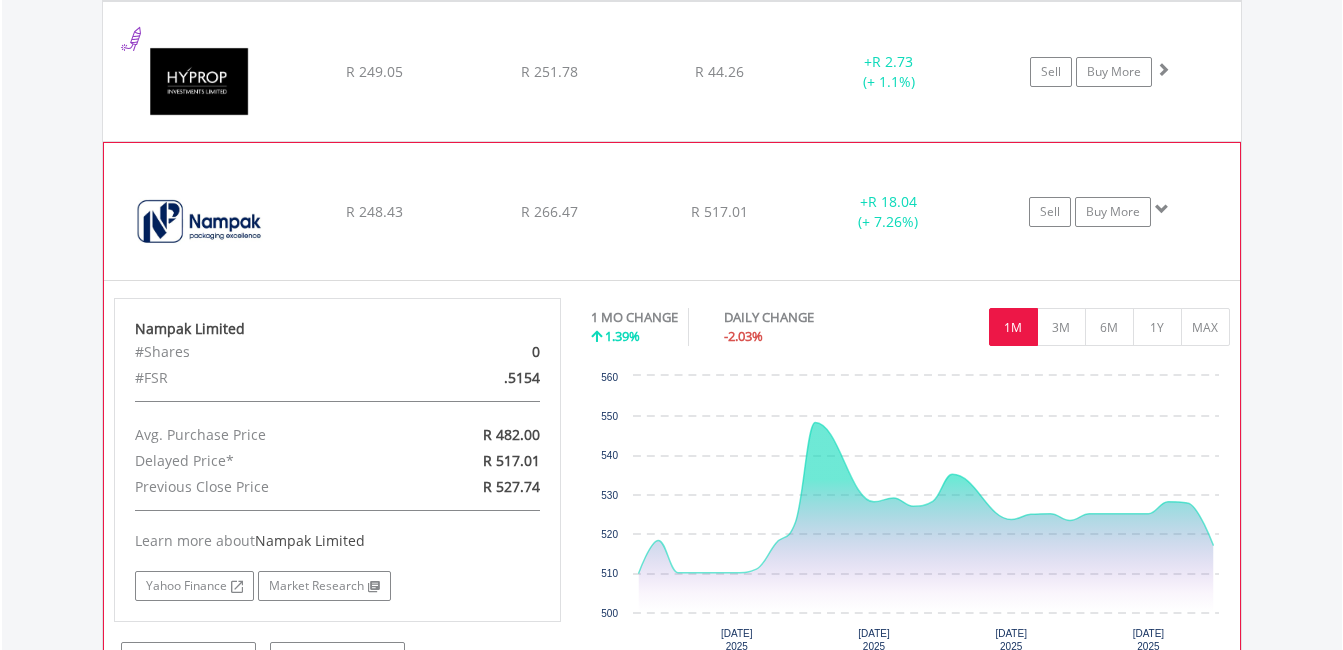 click on "R 248.43" at bounding box center [374, -629] 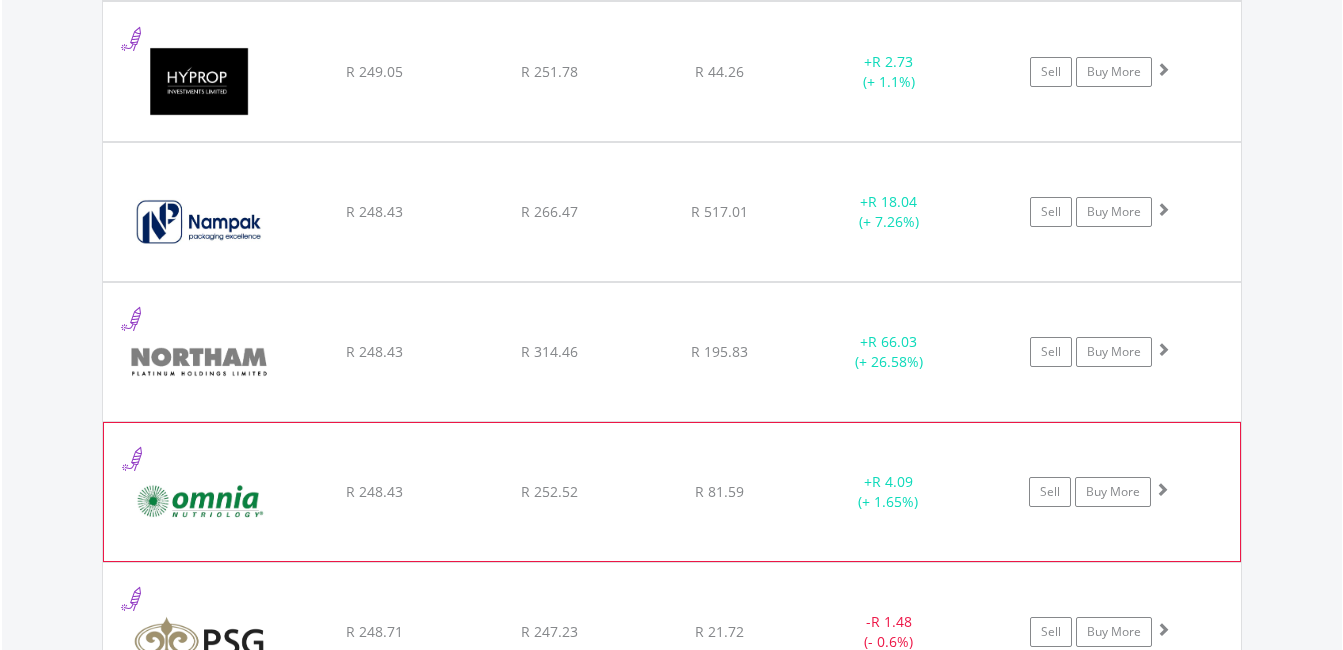 click on "﻿
Omnia Holdings Limited
R 248.43
R 252.52
R 81.59
+  R 4.09 (+ 1.65%)
Sell
Buy More" at bounding box center [672, -629] 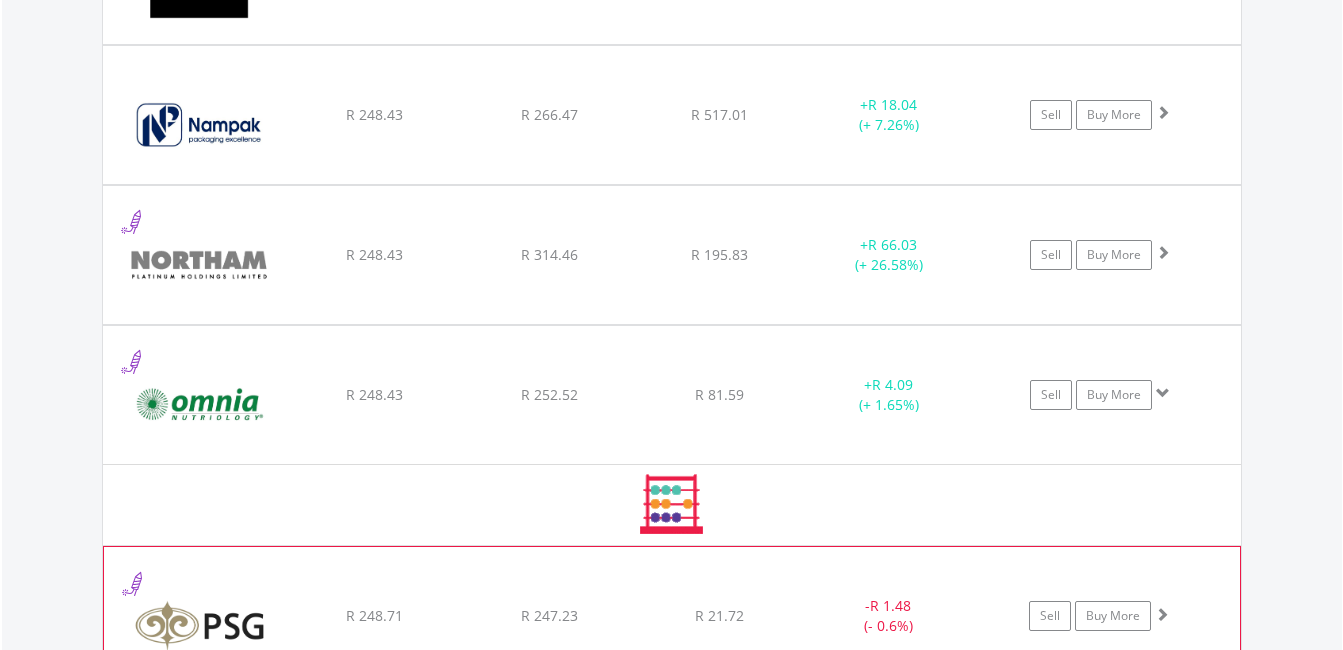 scroll, scrollTop: 2500, scrollLeft: 0, axis: vertical 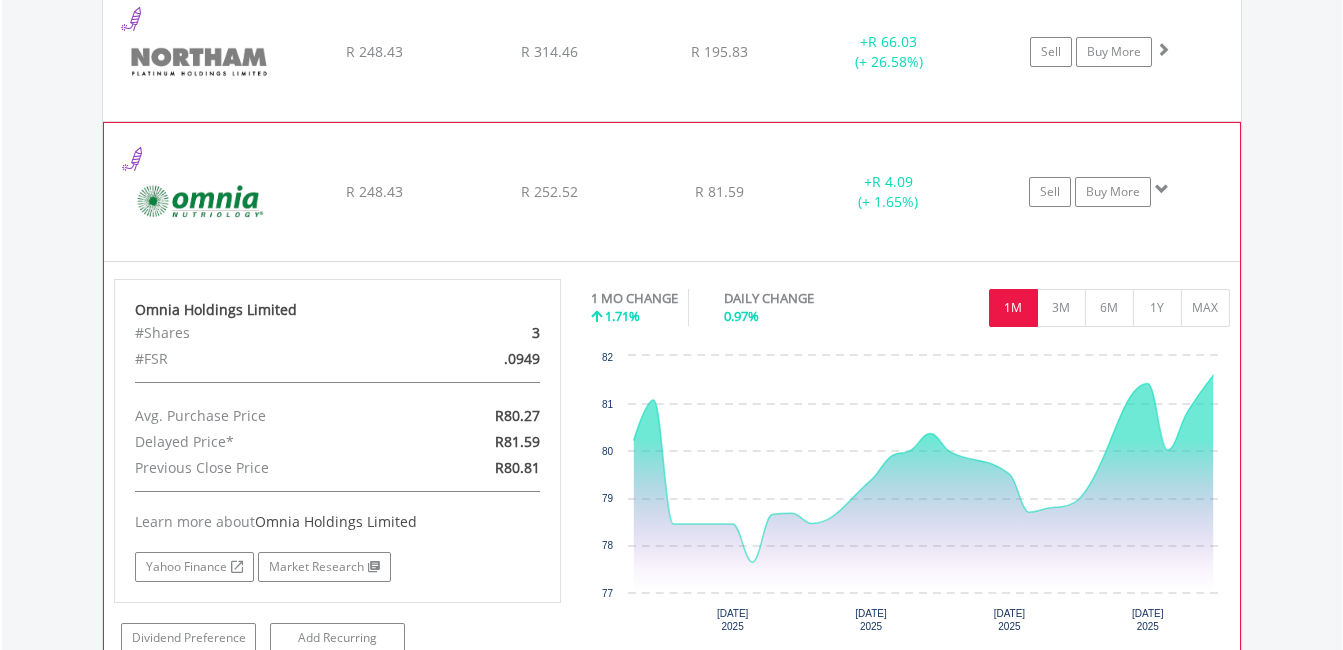 click on "R 252.52" at bounding box center (549, -930) 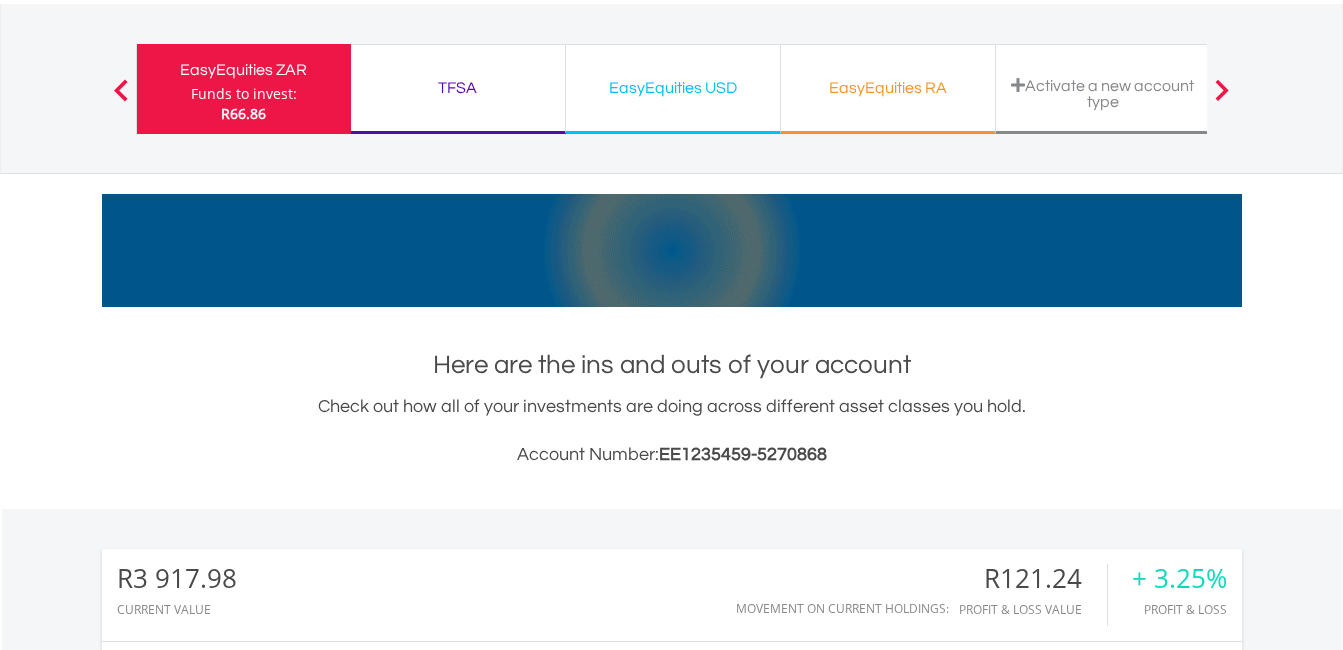 scroll, scrollTop: 0, scrollLeft: 0, axis: both 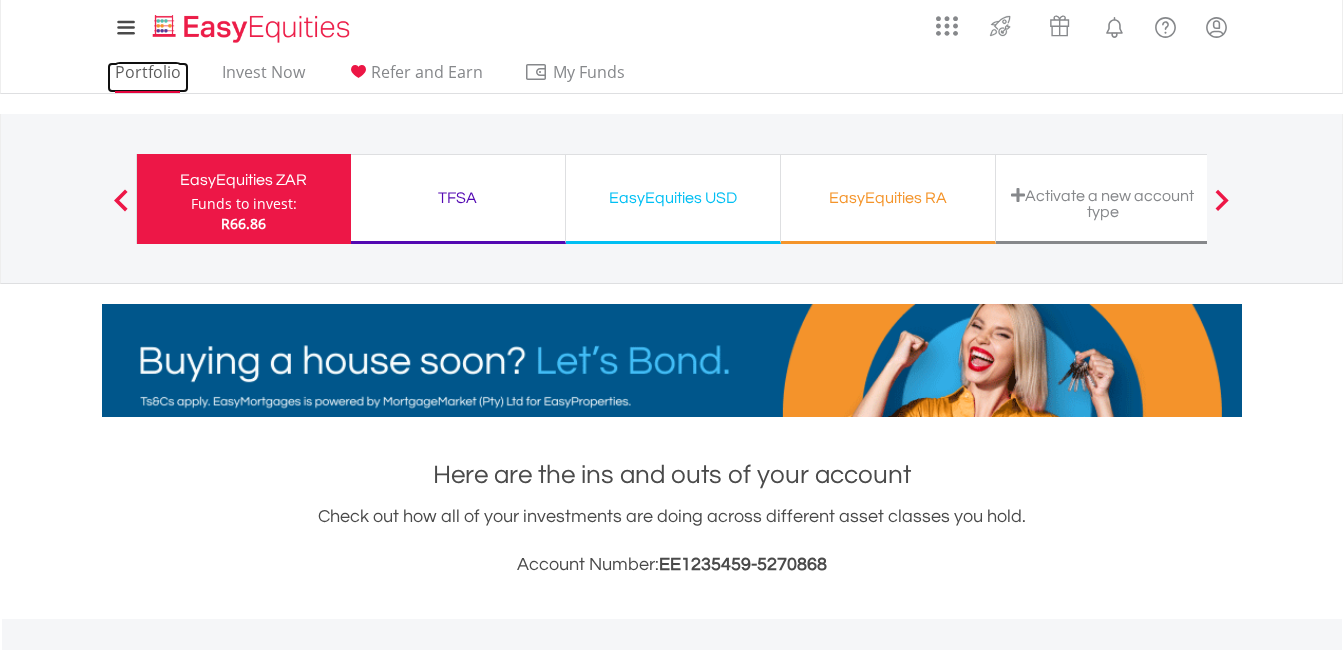 click on "Portfolio" at bounding box center (148, 77) 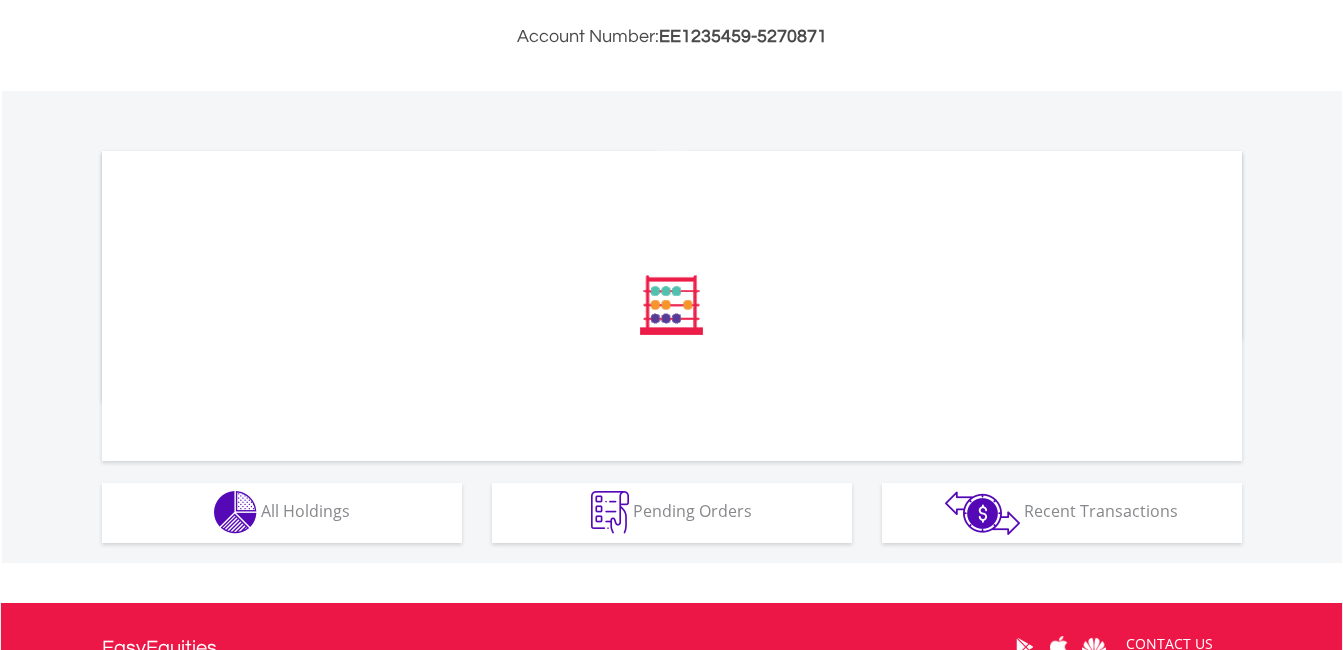 scroll, scrollTop: 600, scrollLeft: 0, axis: vertical 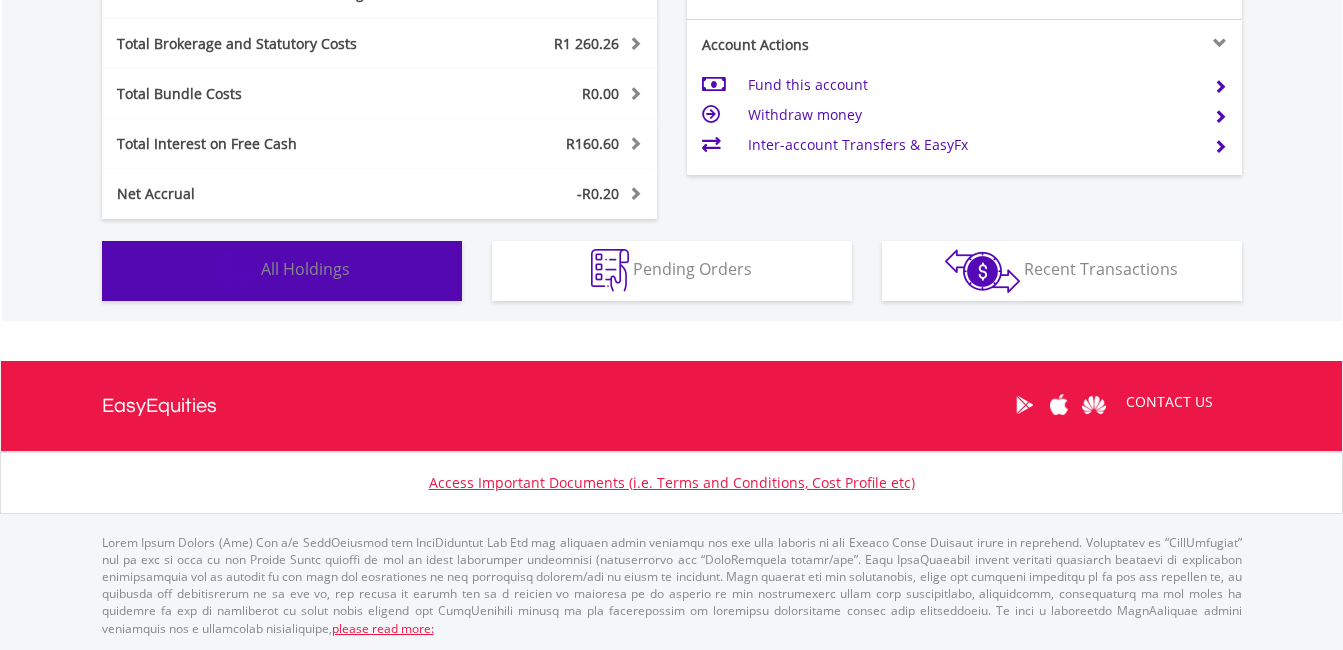 click on "All Holdings" at bounding box center [305, 269] 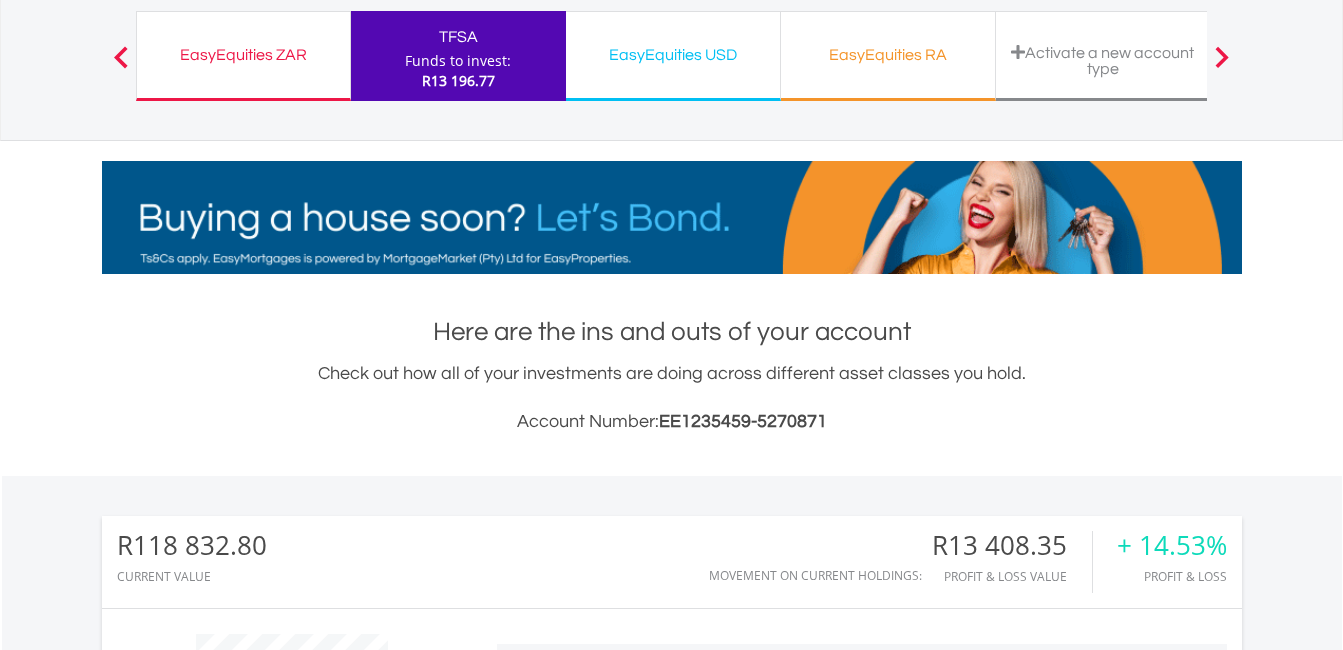 scroll, scrollTop: 0, scrollLeft: 0, axis: both 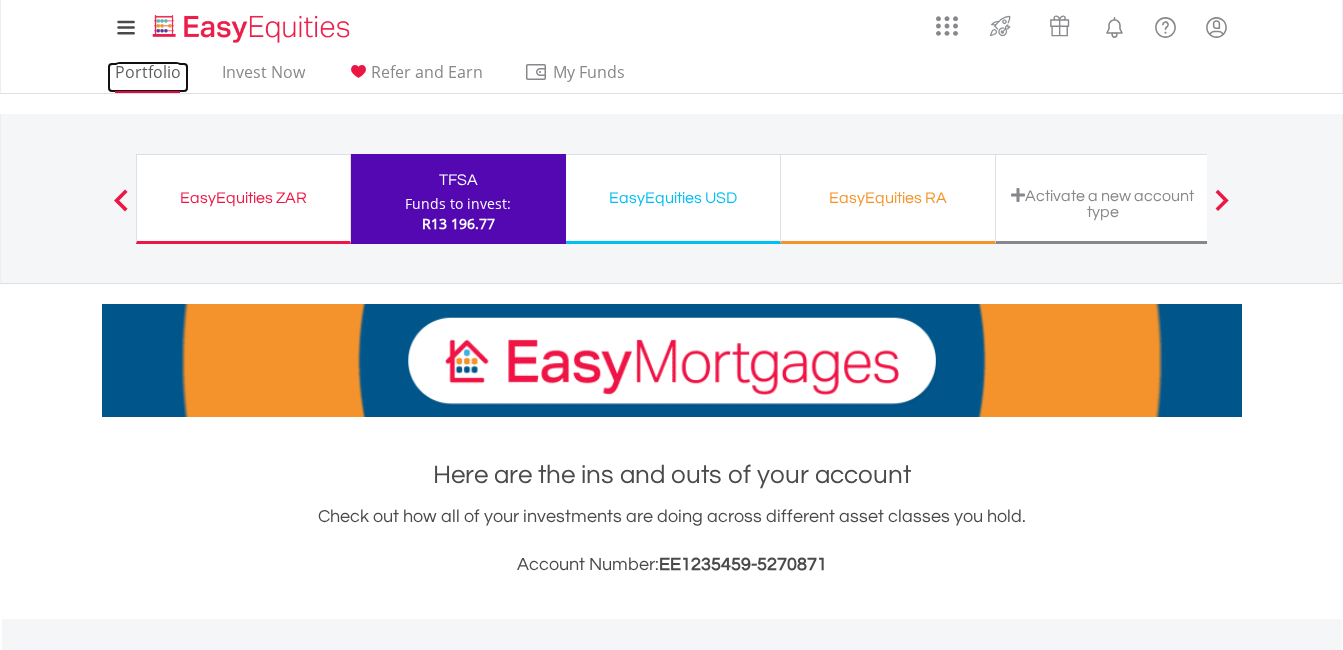 click on "Portfolio" at bounding box center (148, 77) 